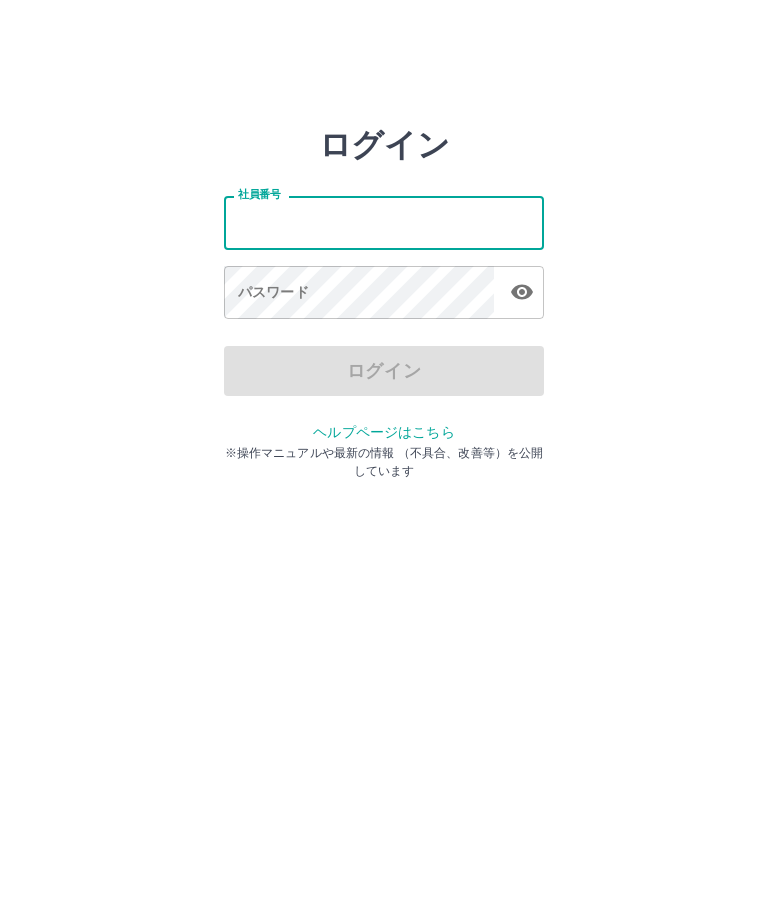 scroll, scrollTop: 0, scrollLeft: 0, axis: both 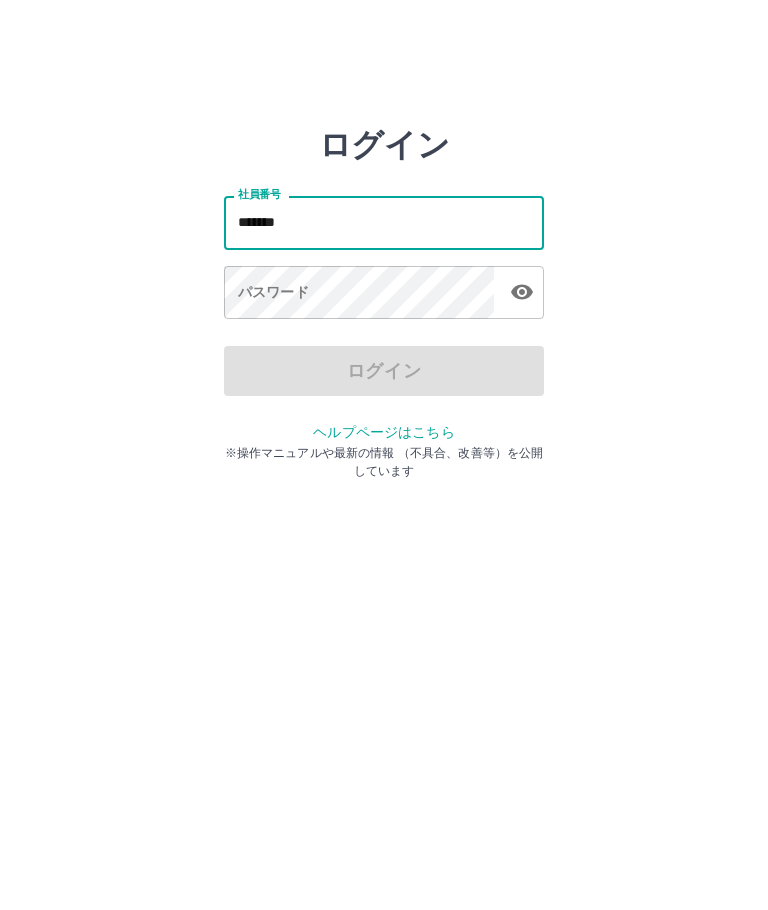 type on "*******" 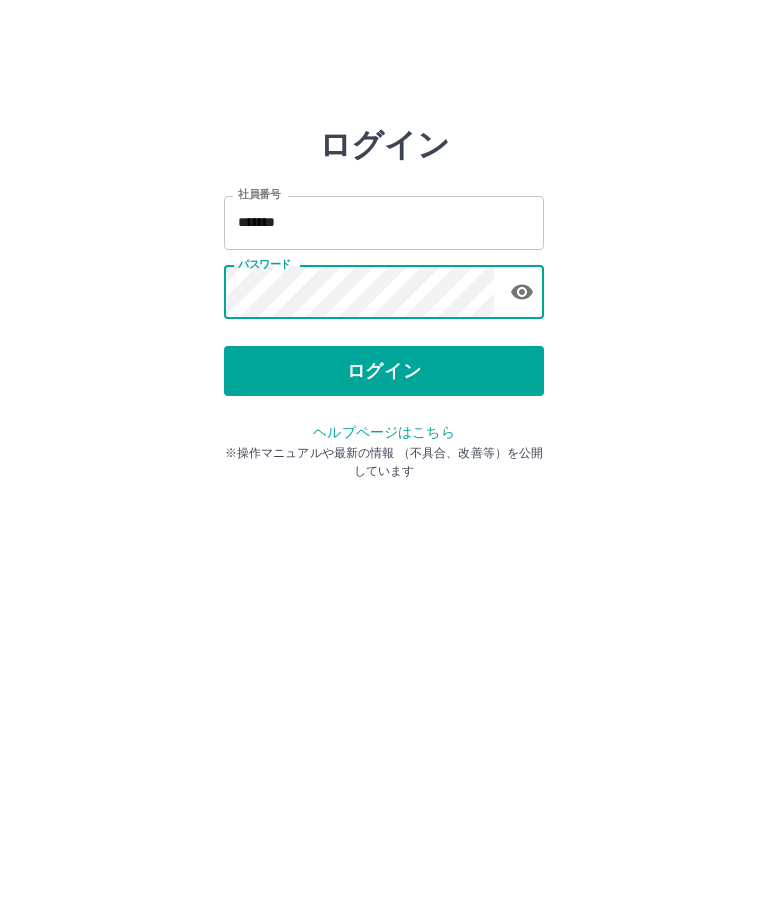 click on "ログイン" at bounding box center [384, 371] 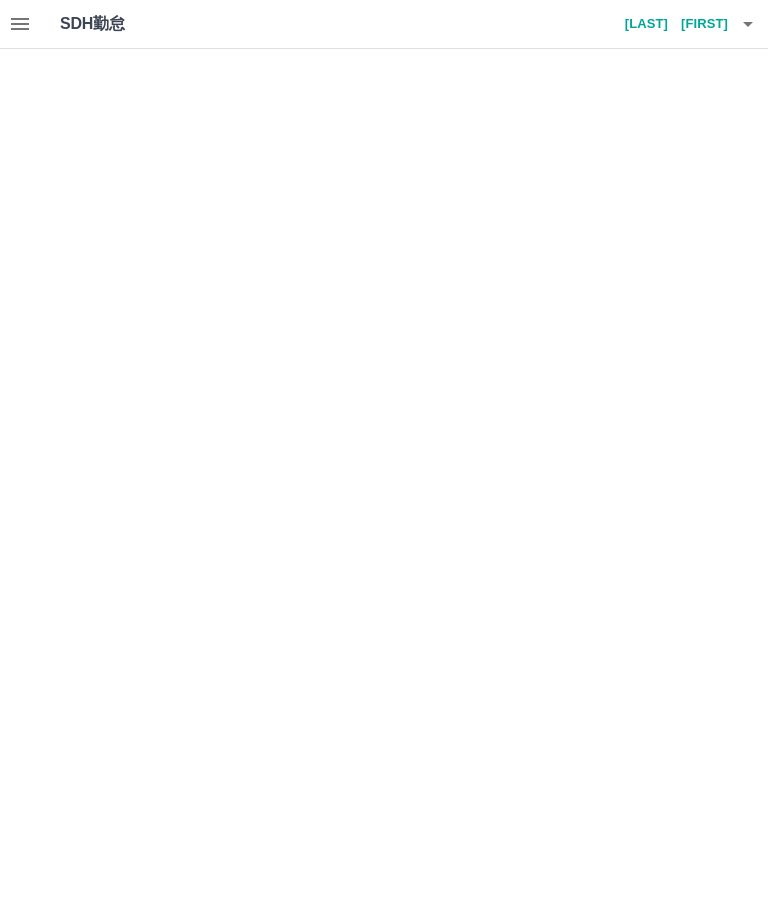 scroll, scrollTop: 0, scrollLeft: 0, axis: both 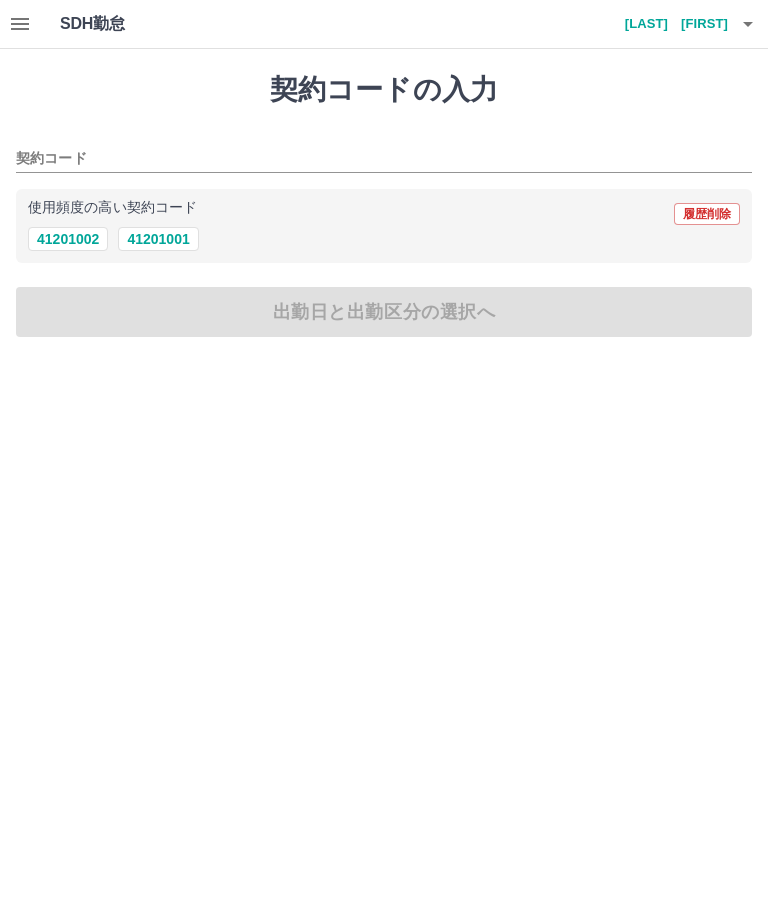 click on "41201002" at bounding box center (68, 239) 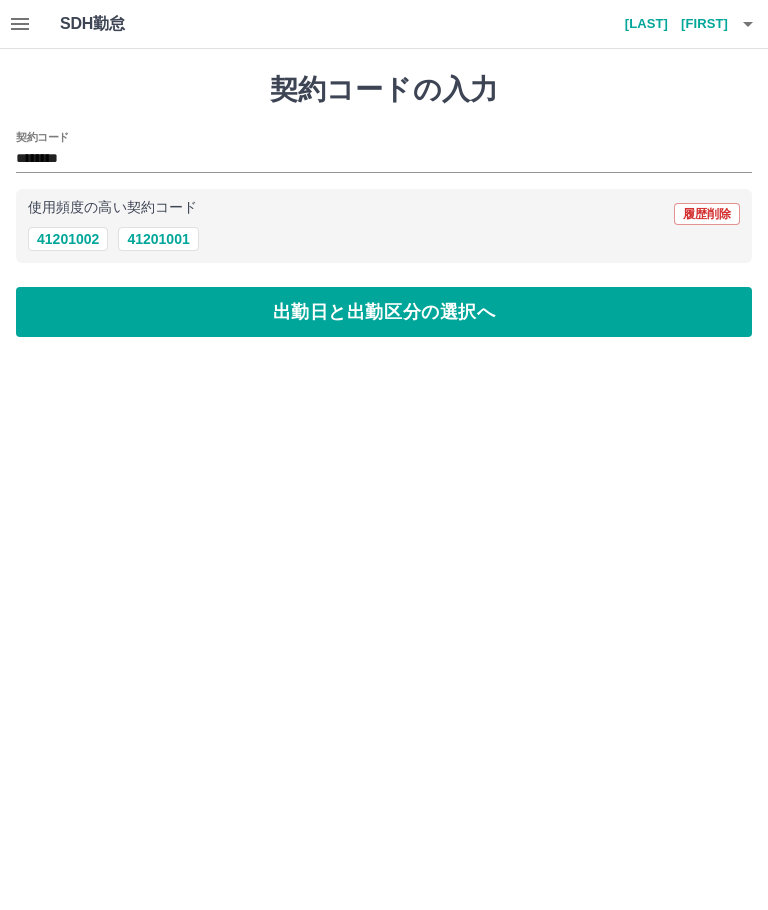 type on "********" 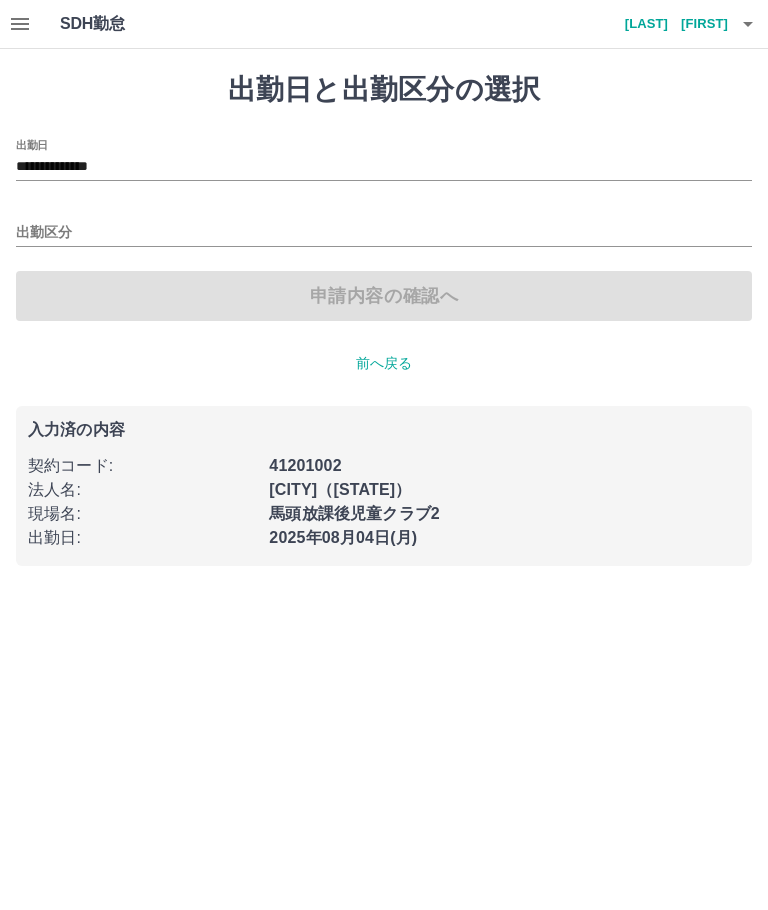 click on "出勤区分" at bounding box center (384, 233) 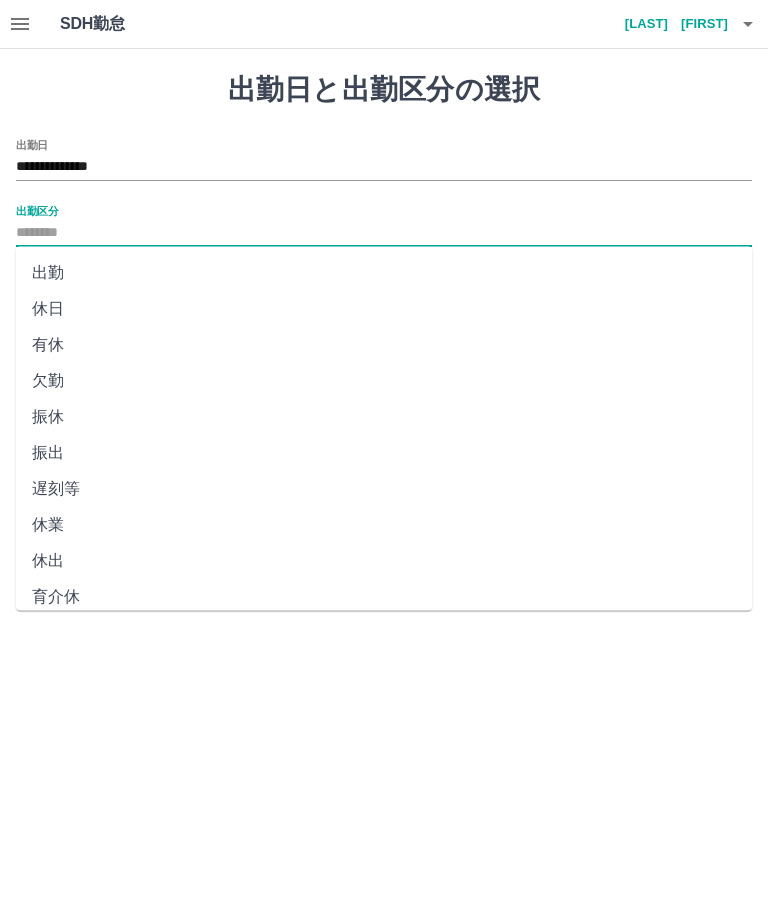 click on "出勤" at bounding box center (384, 273) 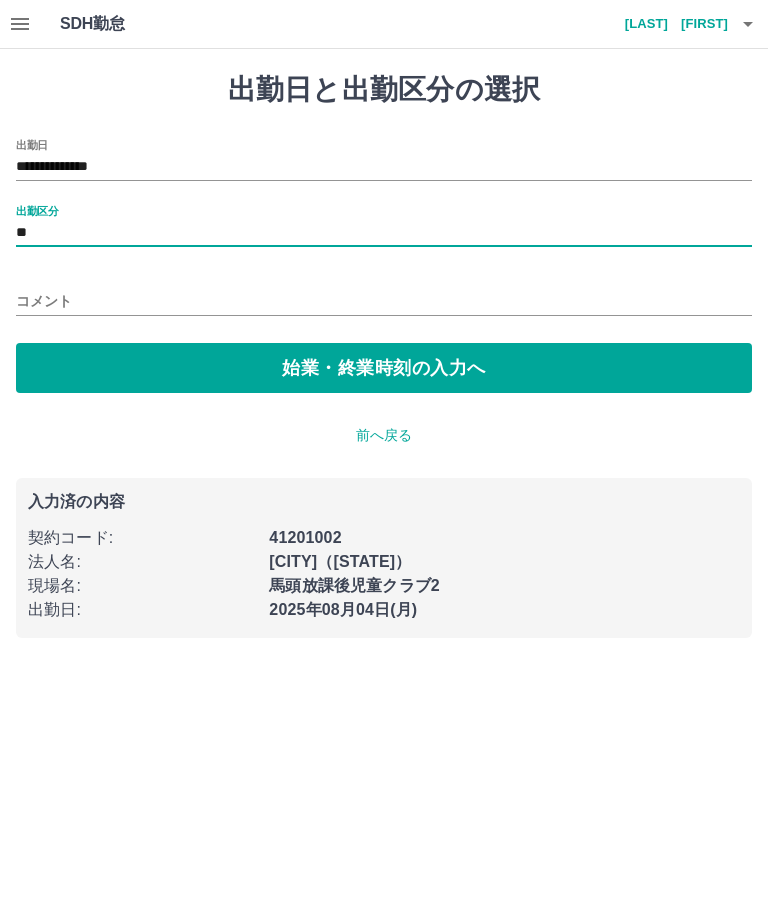 click on "始業・終業時刻の入力へ" at bounding box center [384, 368] 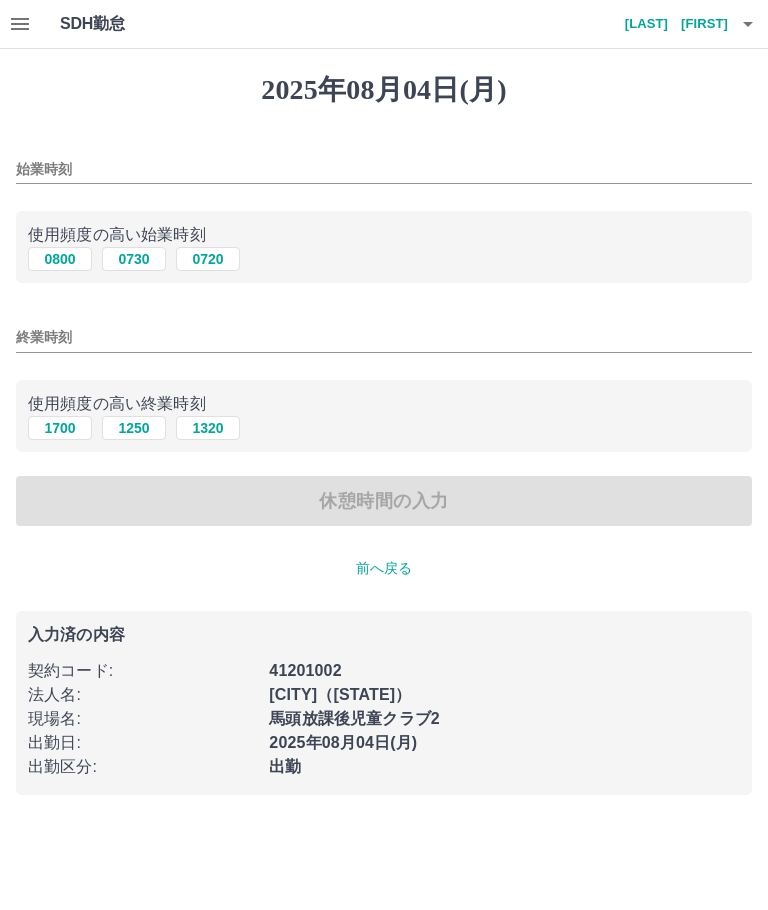 click on "始業時刻" at bounding box center [384, 169] 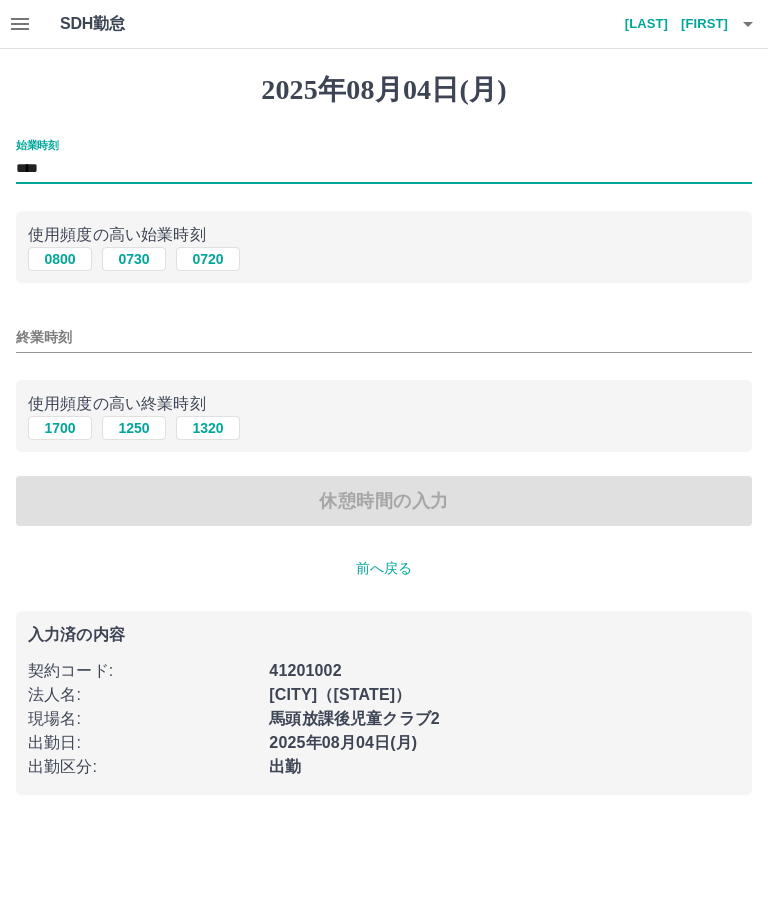 type on "****" 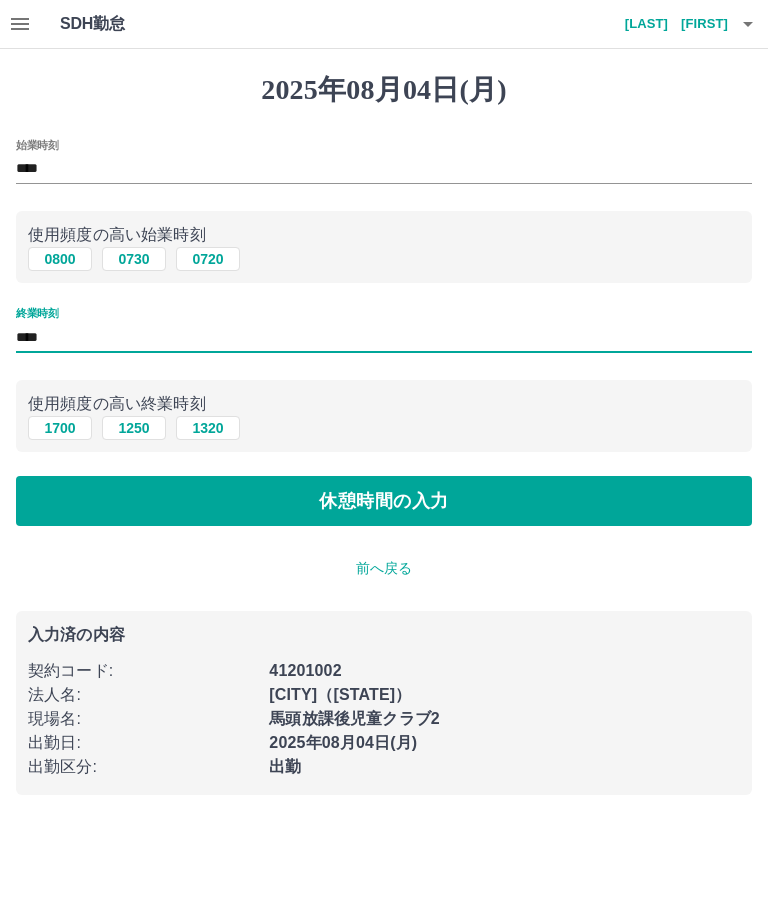 type on "****" 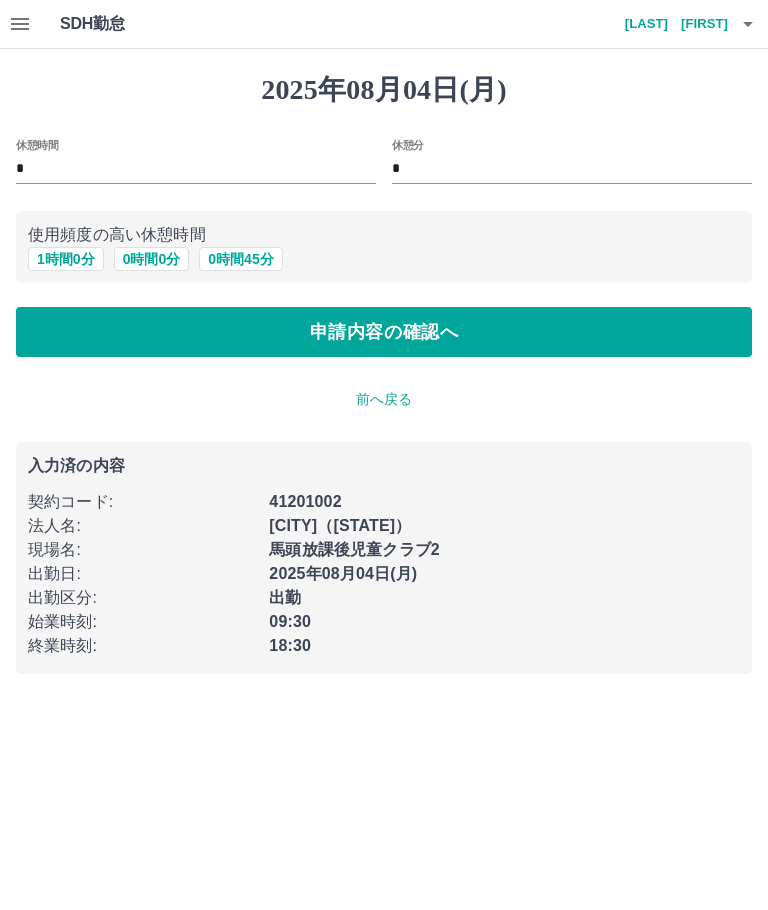 click on "1 時間 0 分" at bounding box center [66, 259] 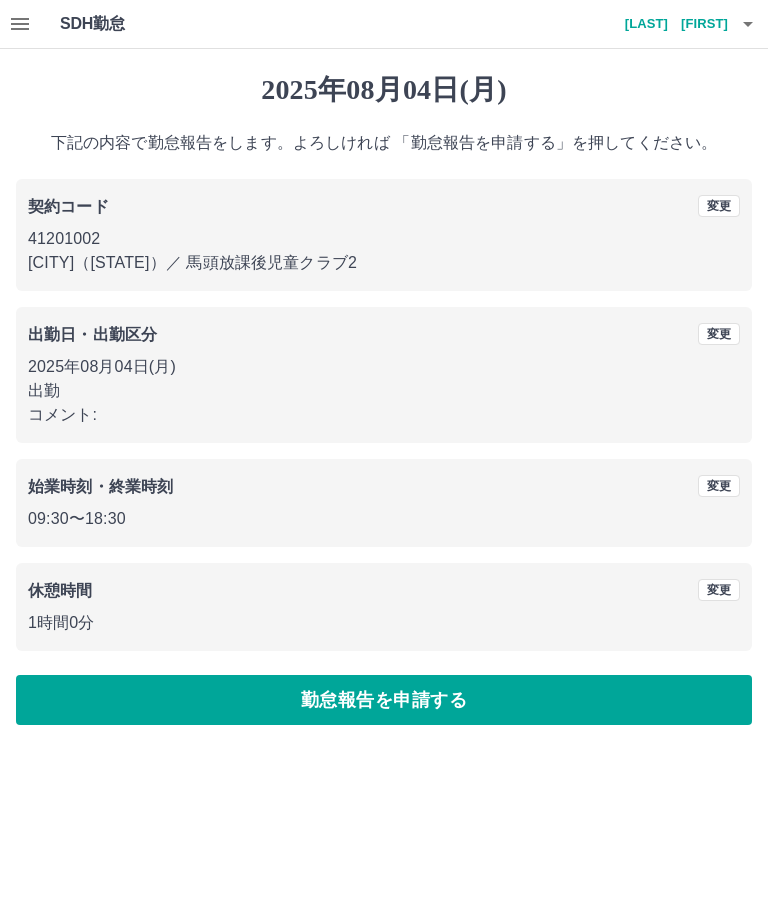 click on "勤怠報告を申請する" at bounding box center (384, 700) 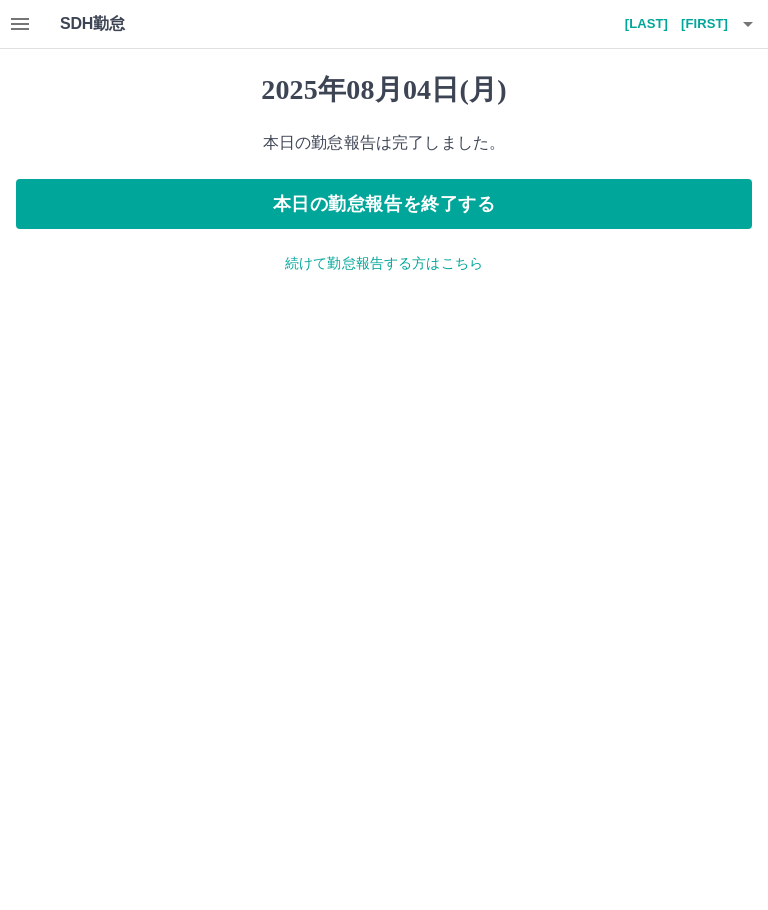 click on "続けて勤怠報告する方はこちら" at bounding box center (384, 263) 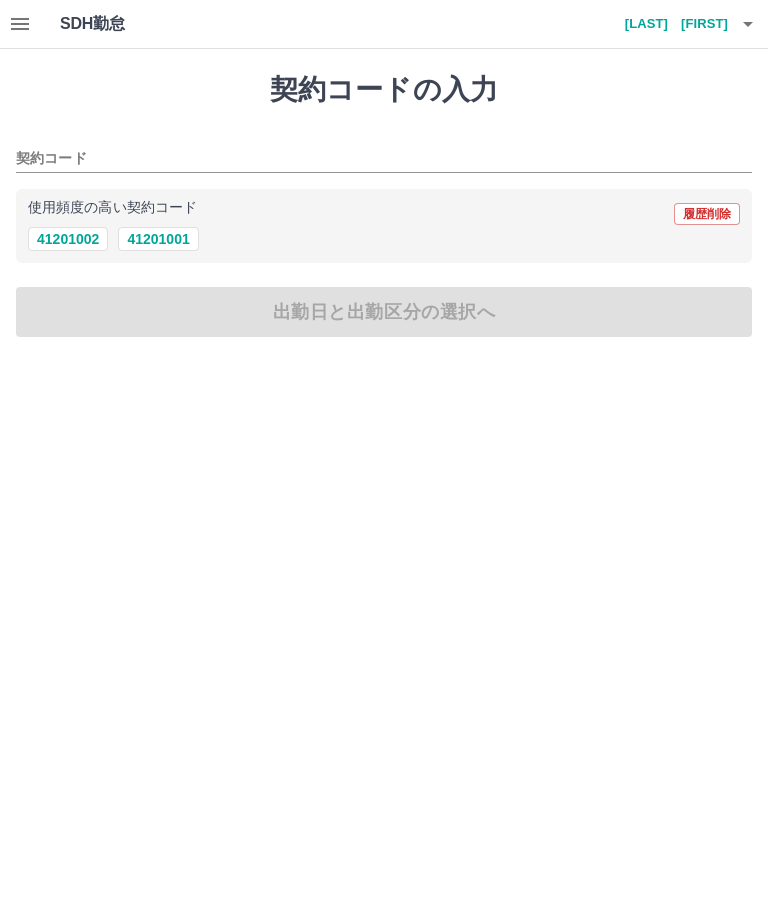 click 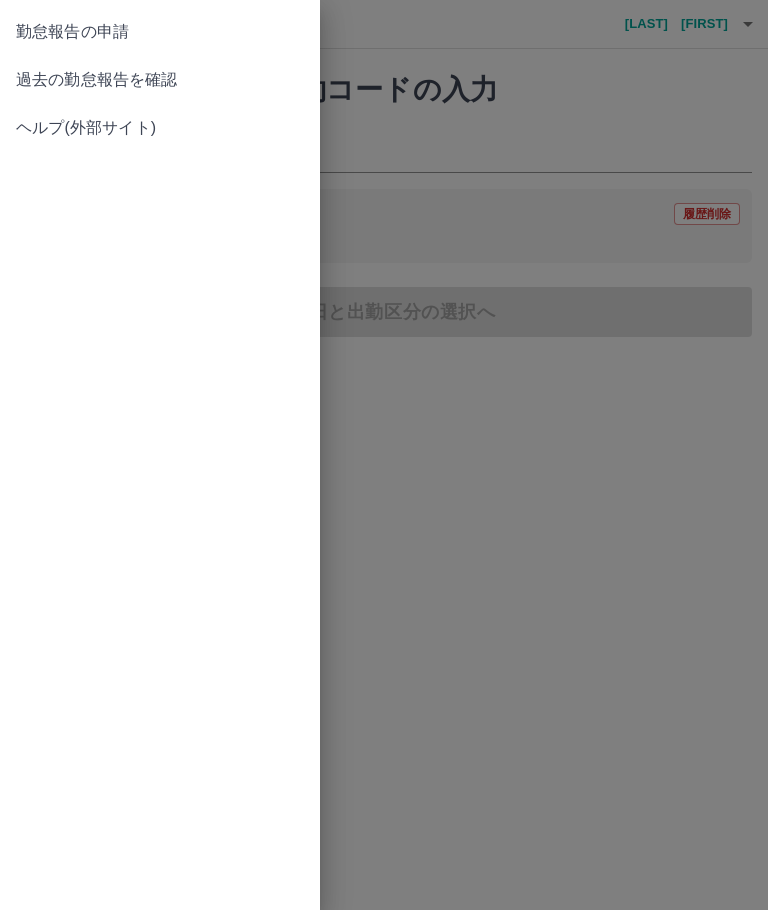 click on "過去の勤怠報告を確認" at bounding box center [160, 80] 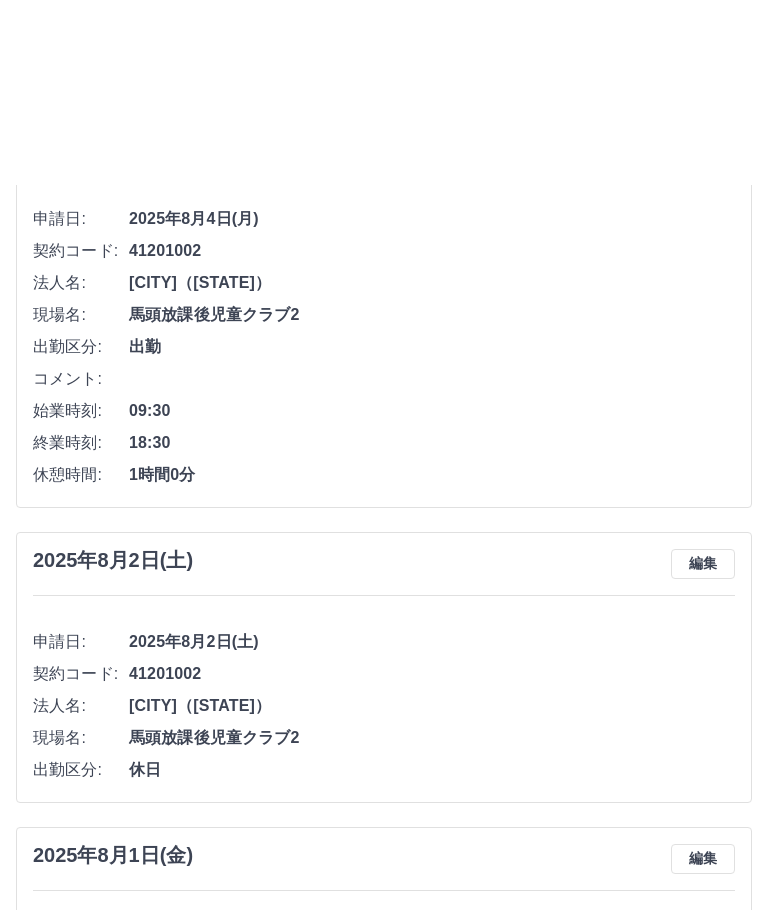 scroll, scrollTop: 0, scrollLeft: 0, axis: both 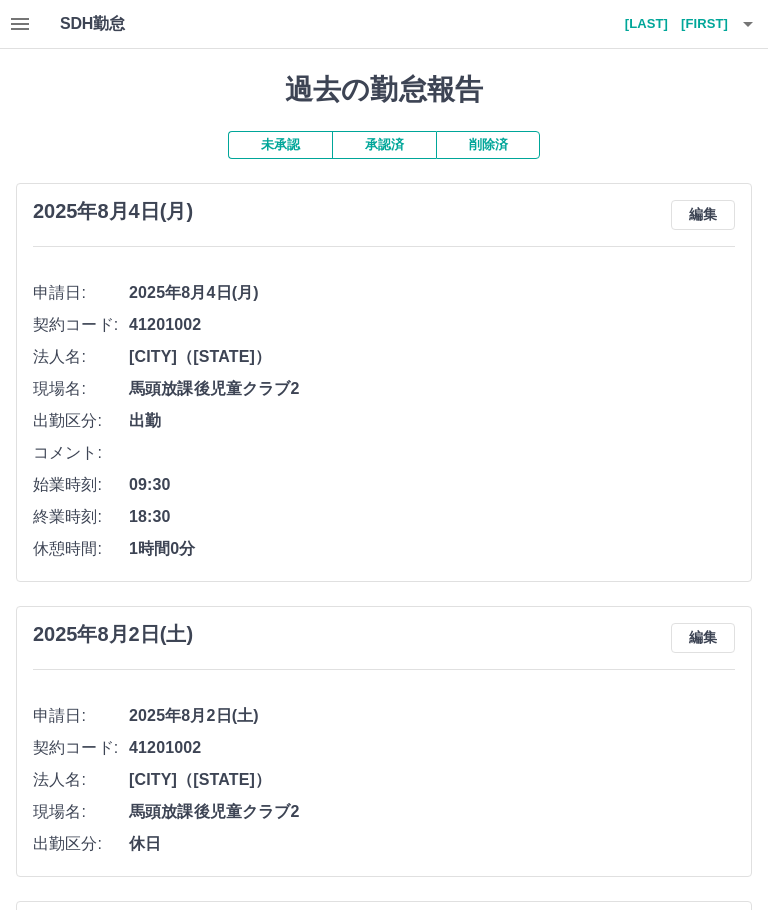 click 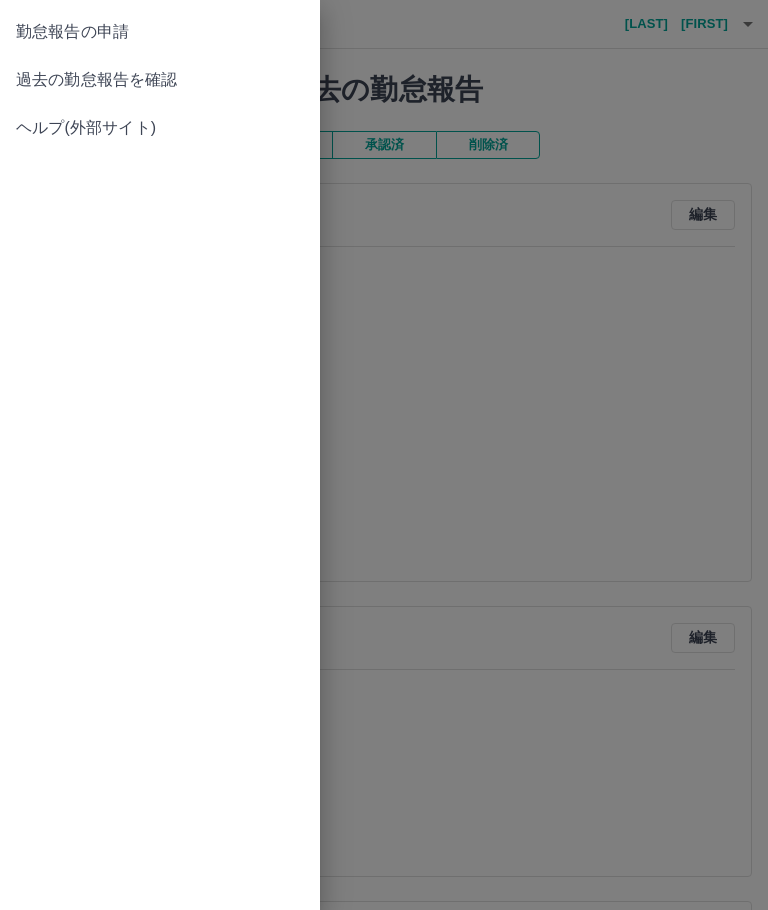 click on "勤怠報告の申請" at bounding box center [160, 32] 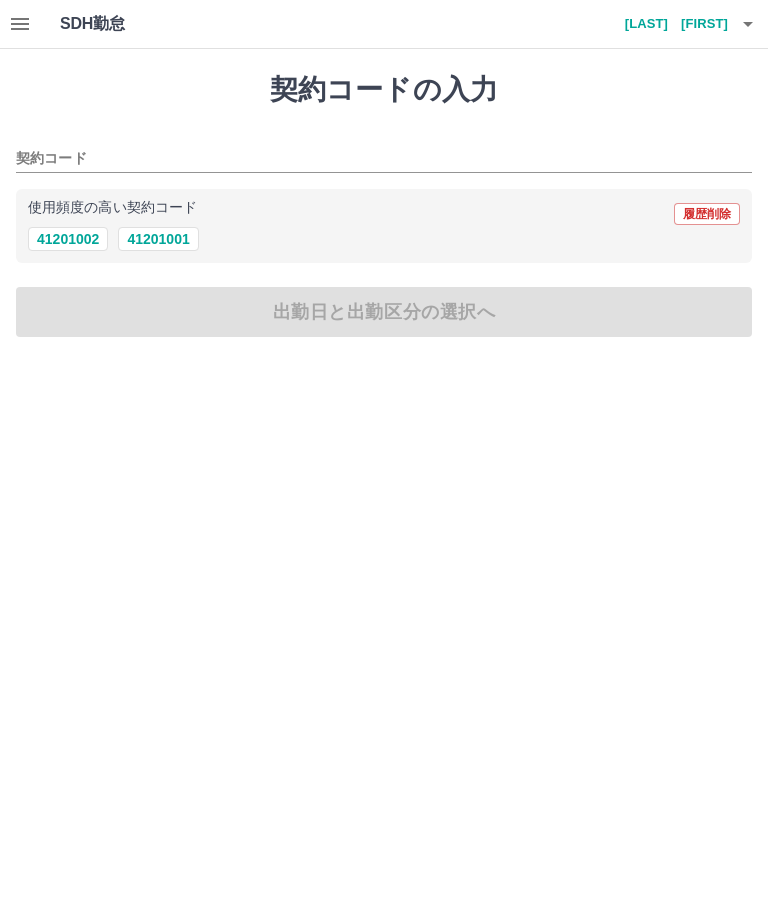 click on "41201002" at bounding box center [68, 239] 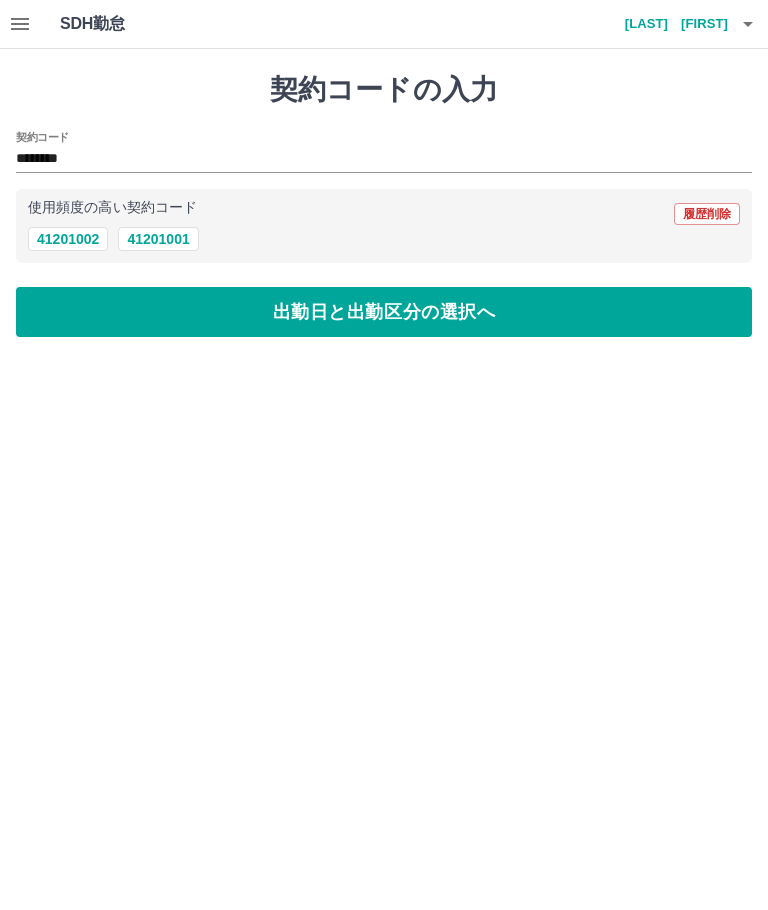click on "出勤日と出勤区分の選択へ" at bounding box center [384, 312] 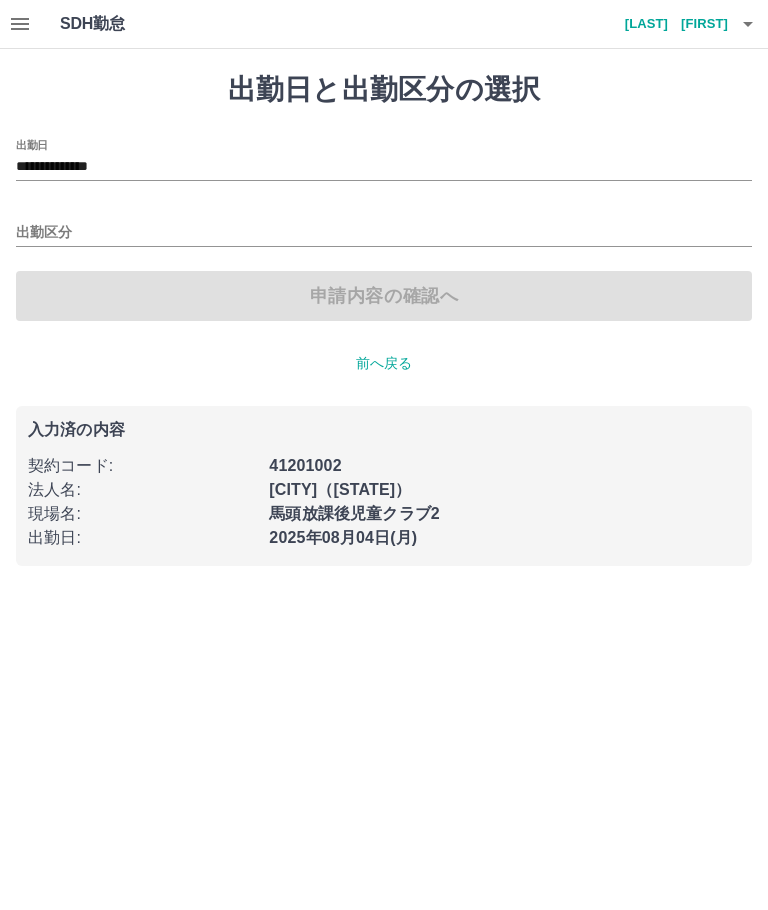 click on "**********" at bounding box center (384, 167) 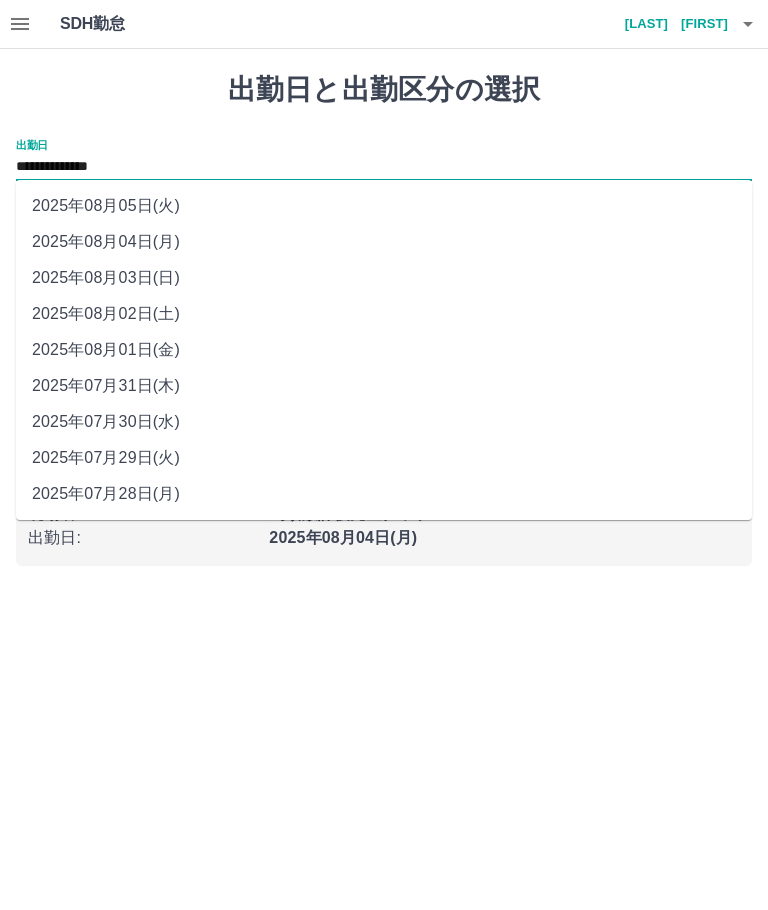 click on "2025年08月03日(日)" at bounding box center (384, 278) 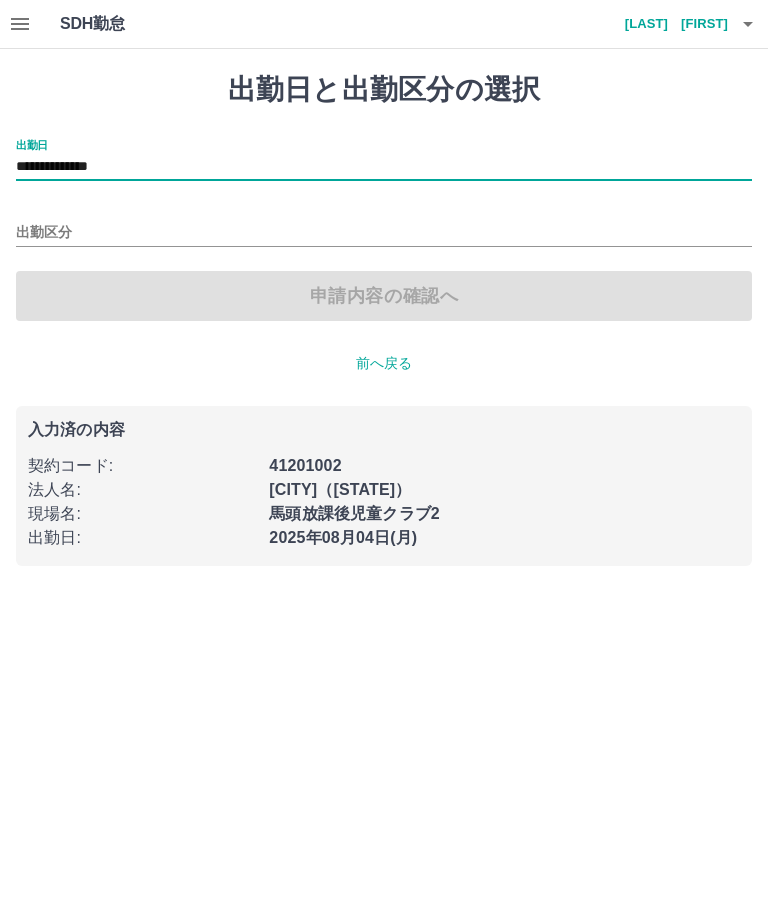 click on "出勤区分" at bounding box center [384, 233] 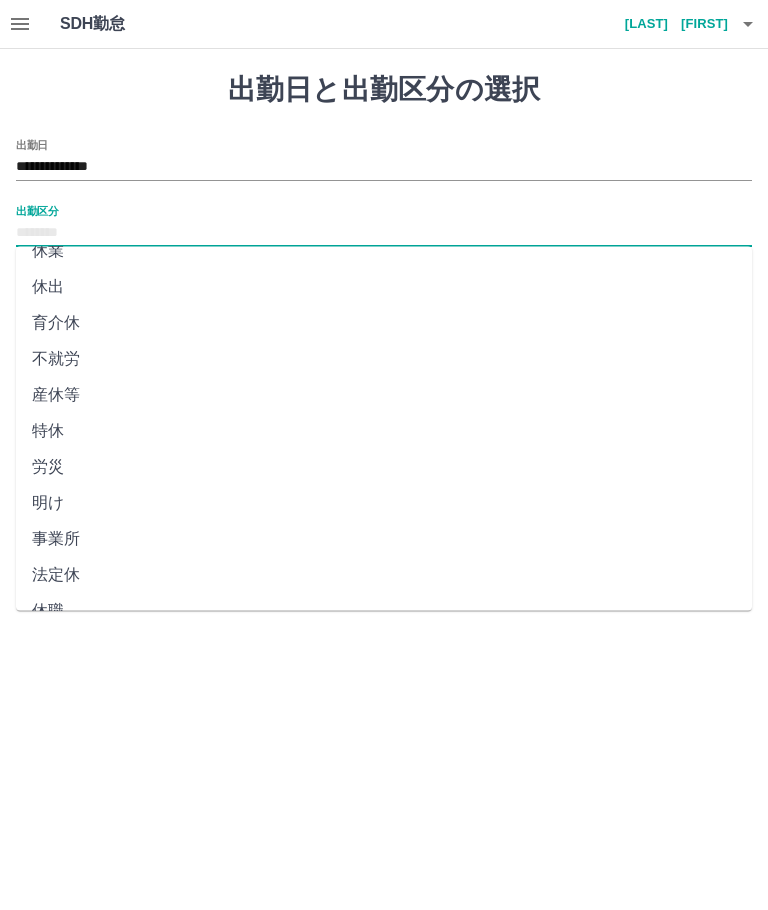 scroll, scrollTop: 272, scrollLeft: 0, axis: vertical 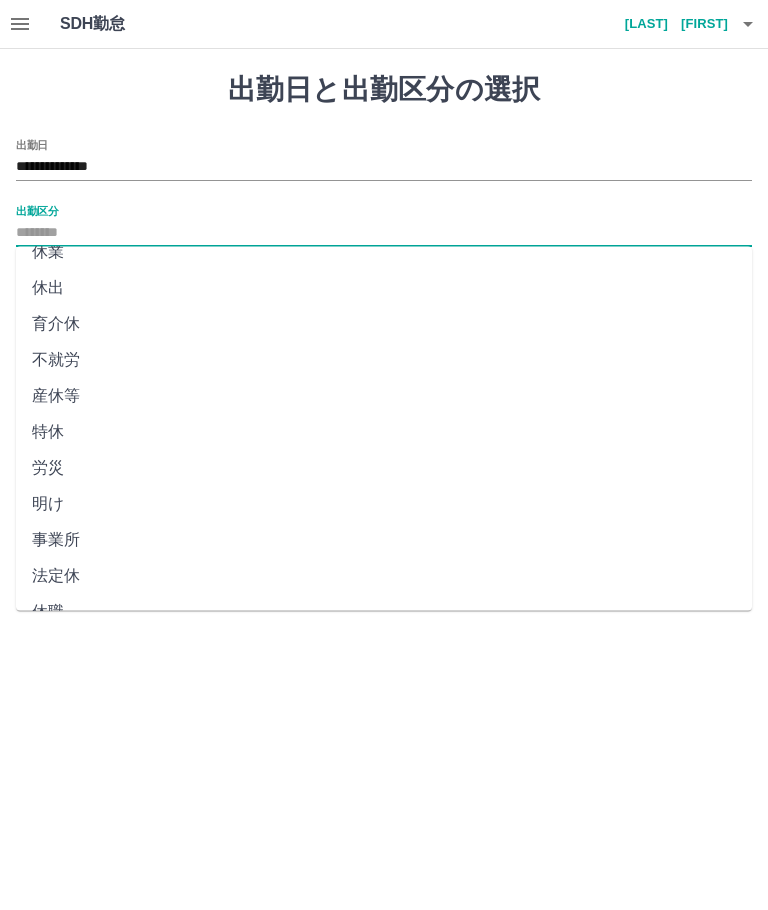 click on "法定休" at bounding box center (384, 577) 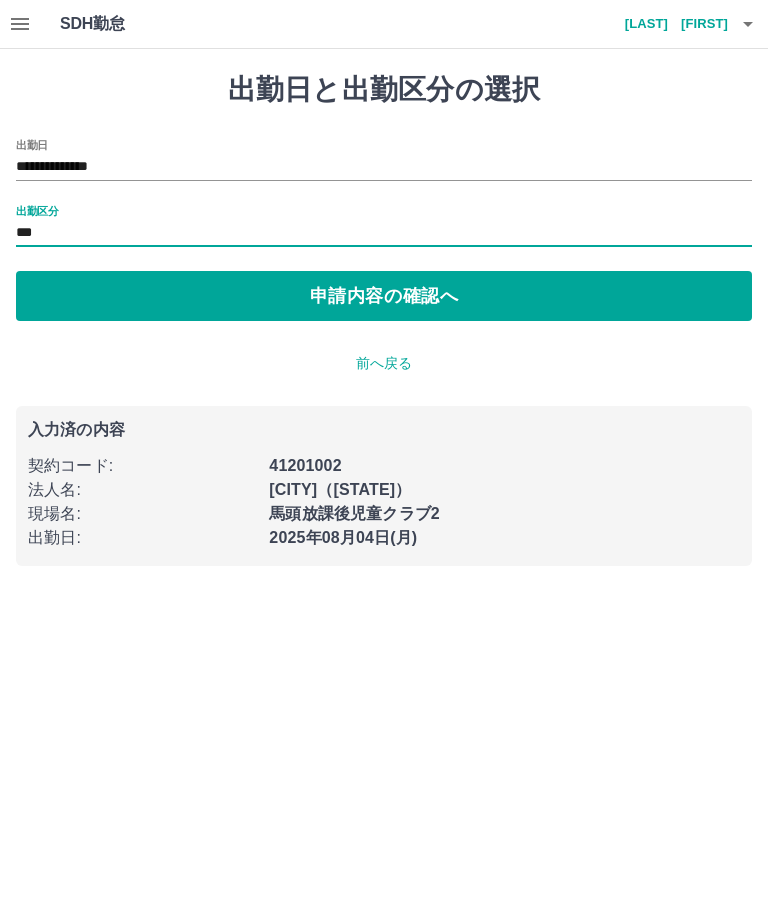 click on "申請内容の確認へ" at bounding box center [384, 296] 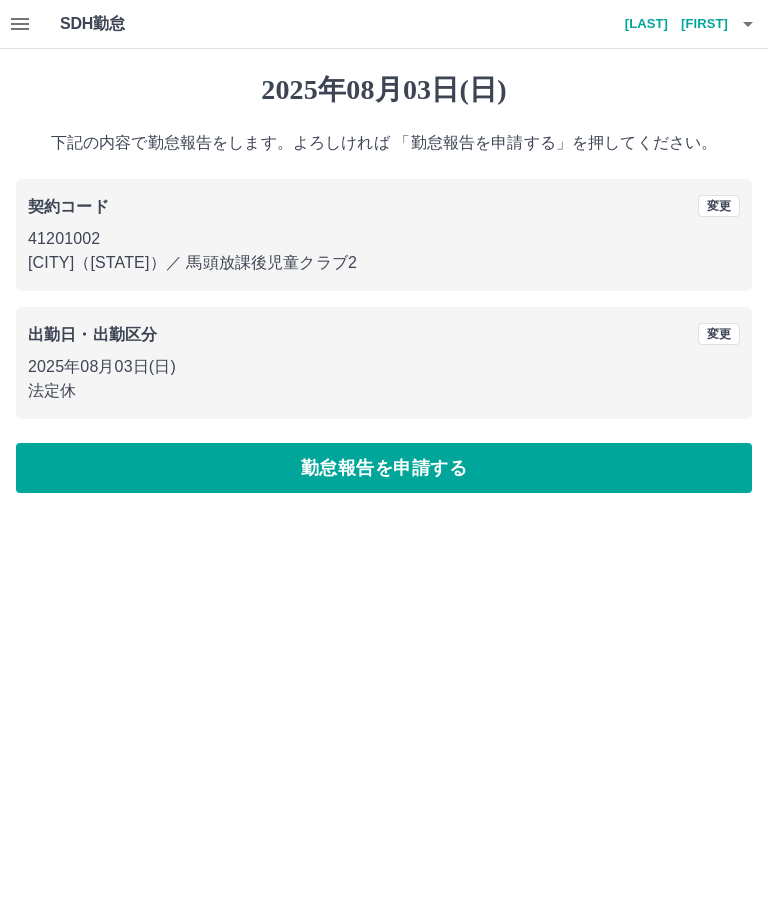 click on "勤怠報告を申請する" at bounding box center (384, 468) 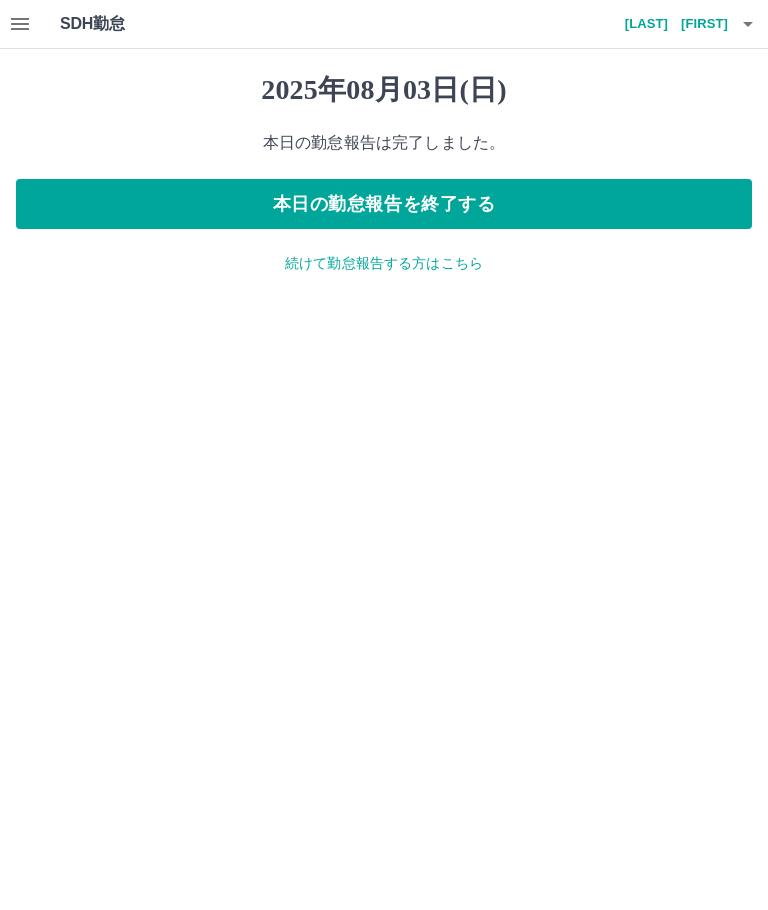 click on "続けて勤怠報告する方はこちら" at bounding box center (384, 263) 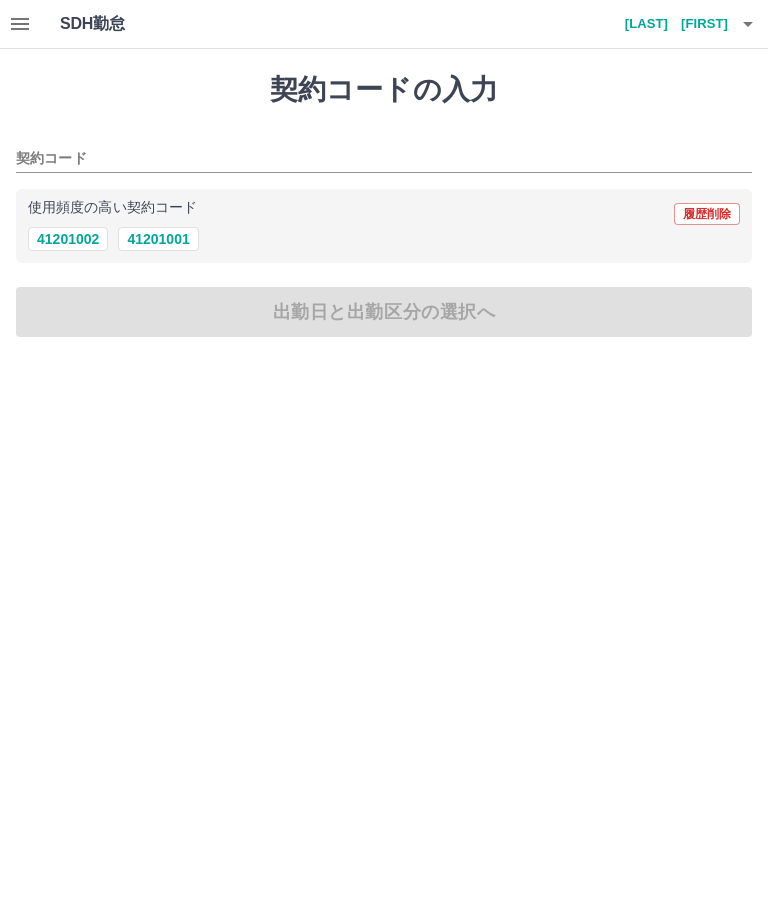 click 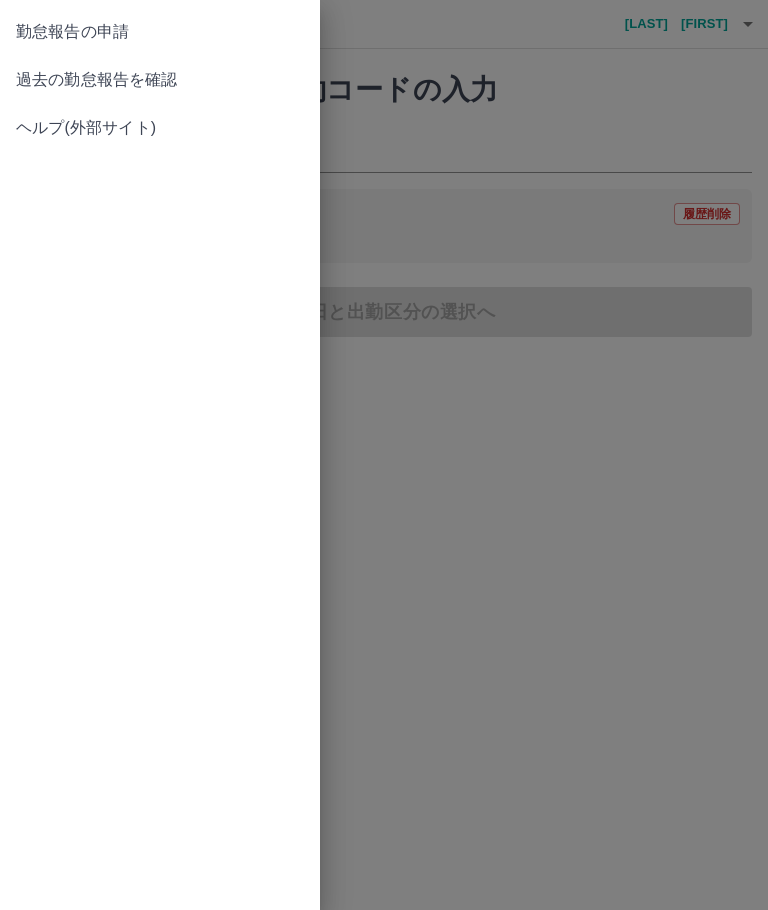 click on "過去の勤怠報告を確認" at bounding box center (160, 80) 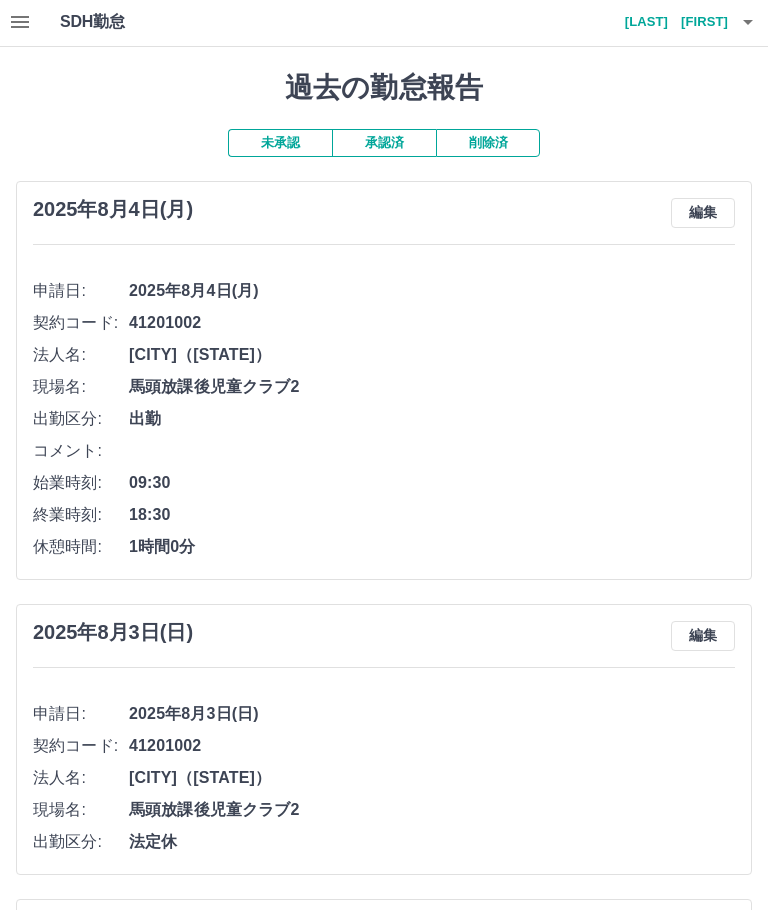 scroll, scrollTop: 0, scrollLeft: 0, axis: both 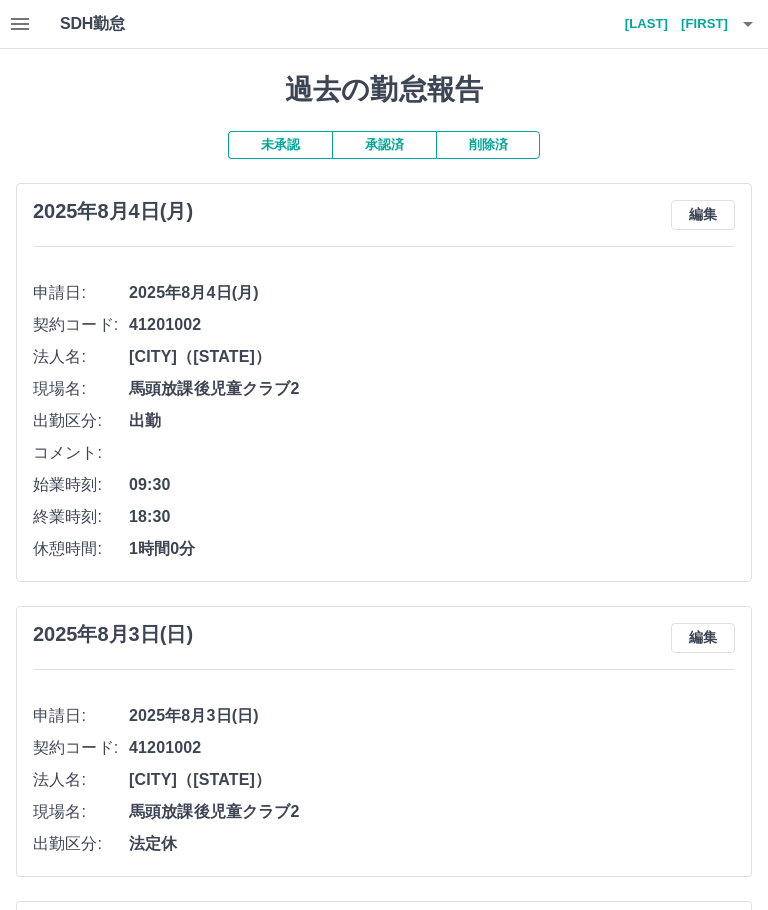 click 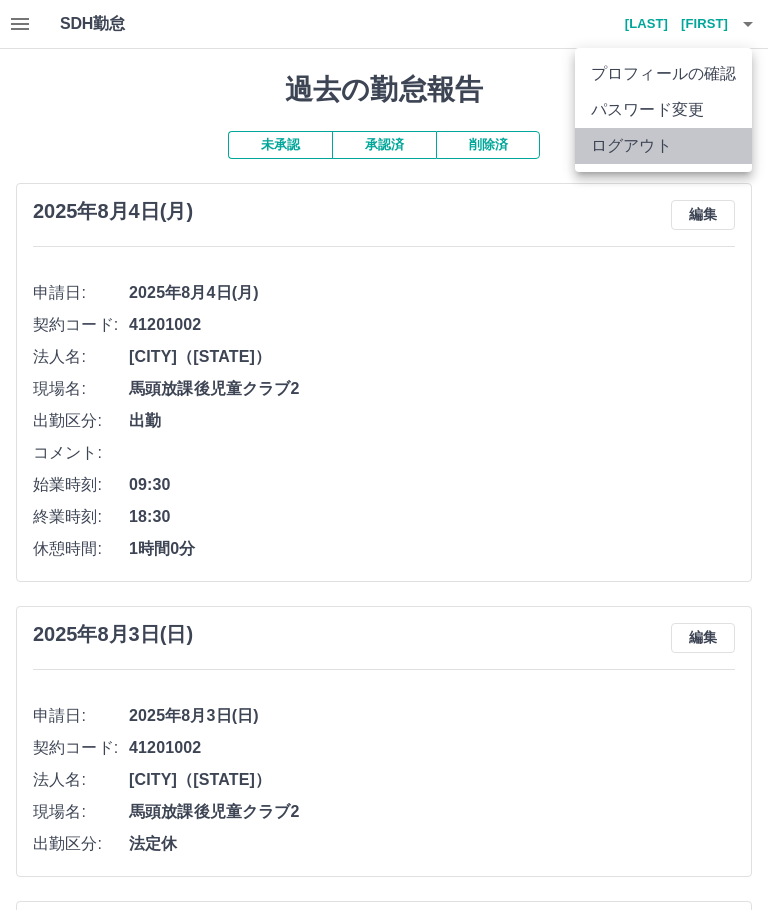 click on "ログアウト" at bounding box center [663, 146] 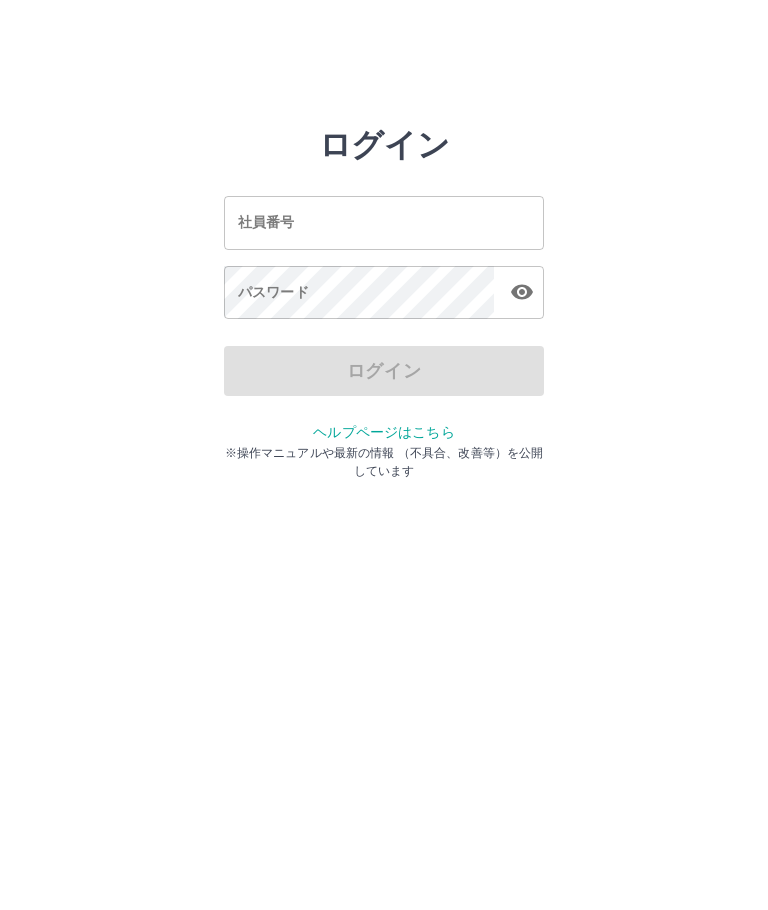 scroll, scrollTop: 0, scrollLeft: 0, axis: both 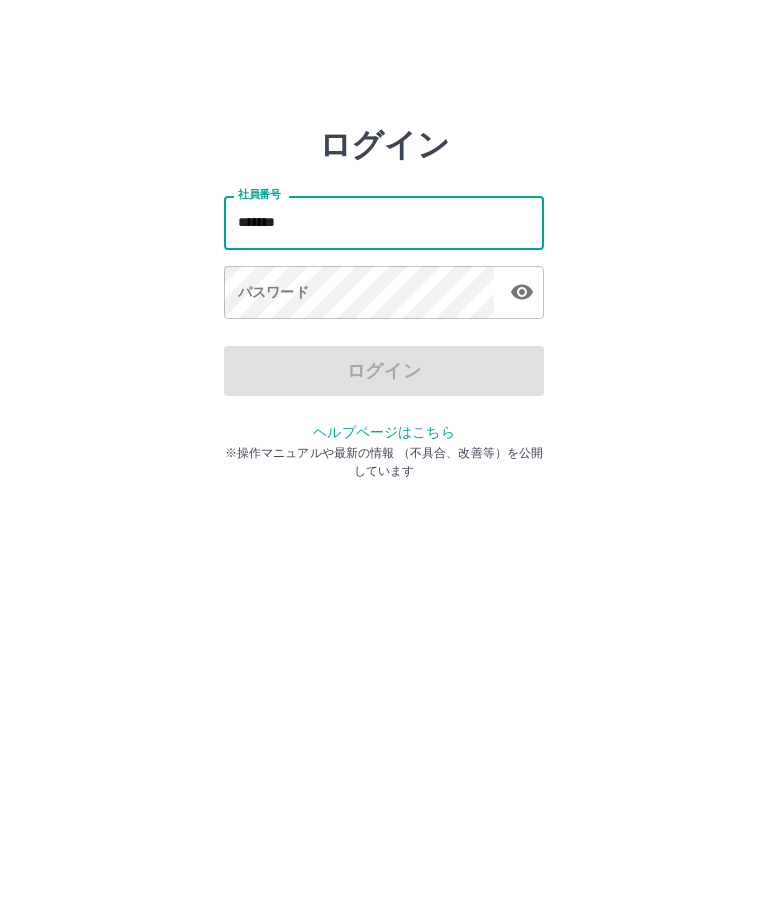 type on "*******" 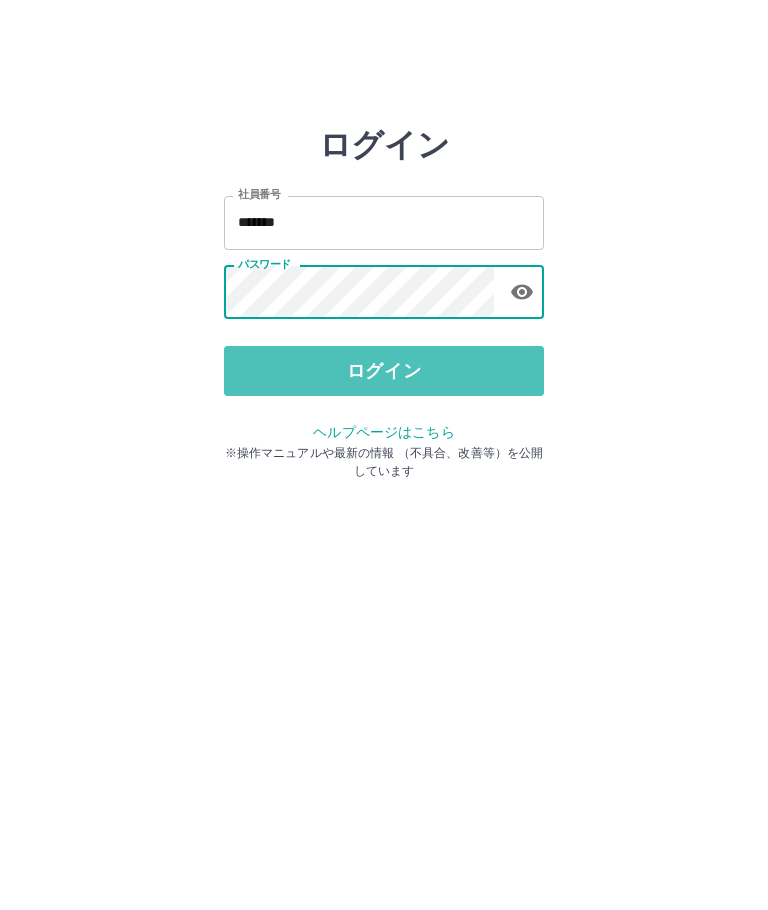 click on "ログイン" at bounding box center [384, 371] 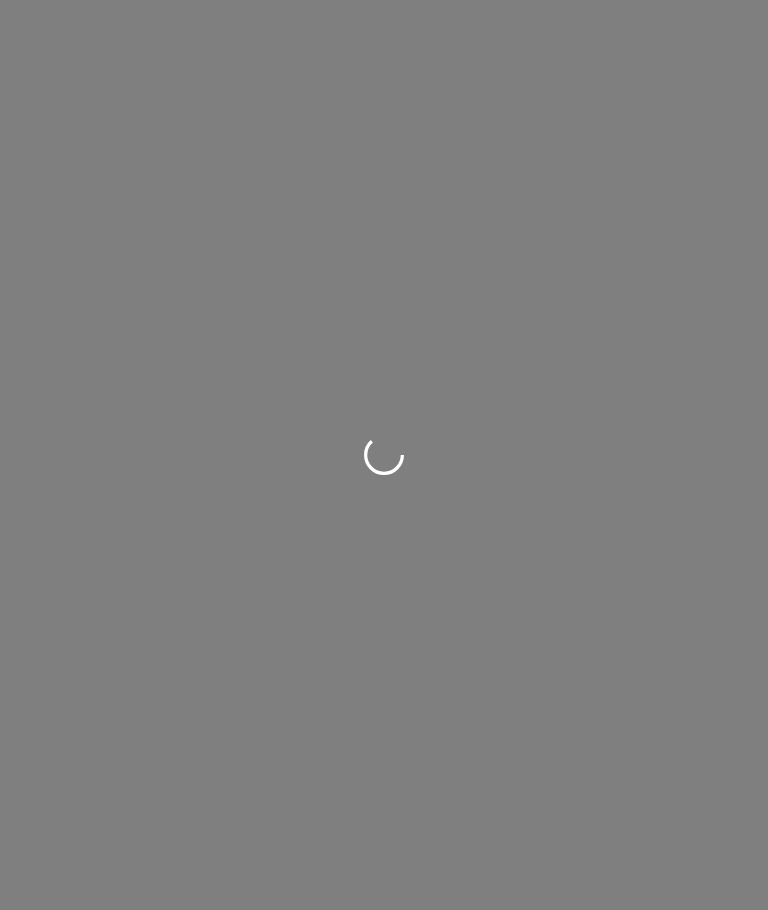 scroll, scrollTop: 0, scrollLeft: 0, axis: both 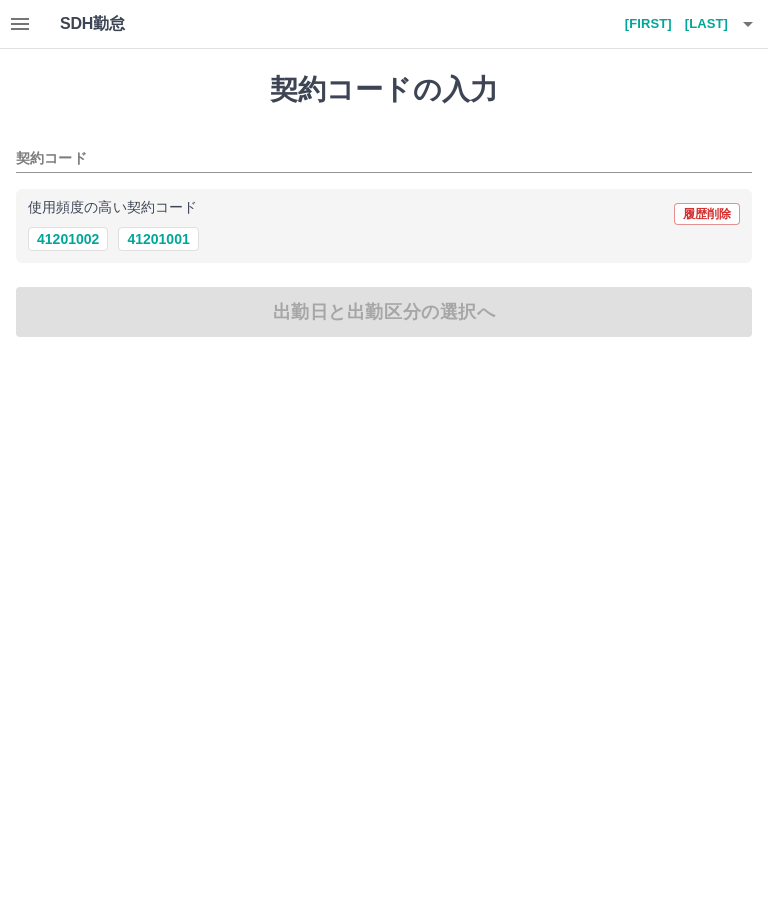 click on "41201002" at bounding box center (68, 239) 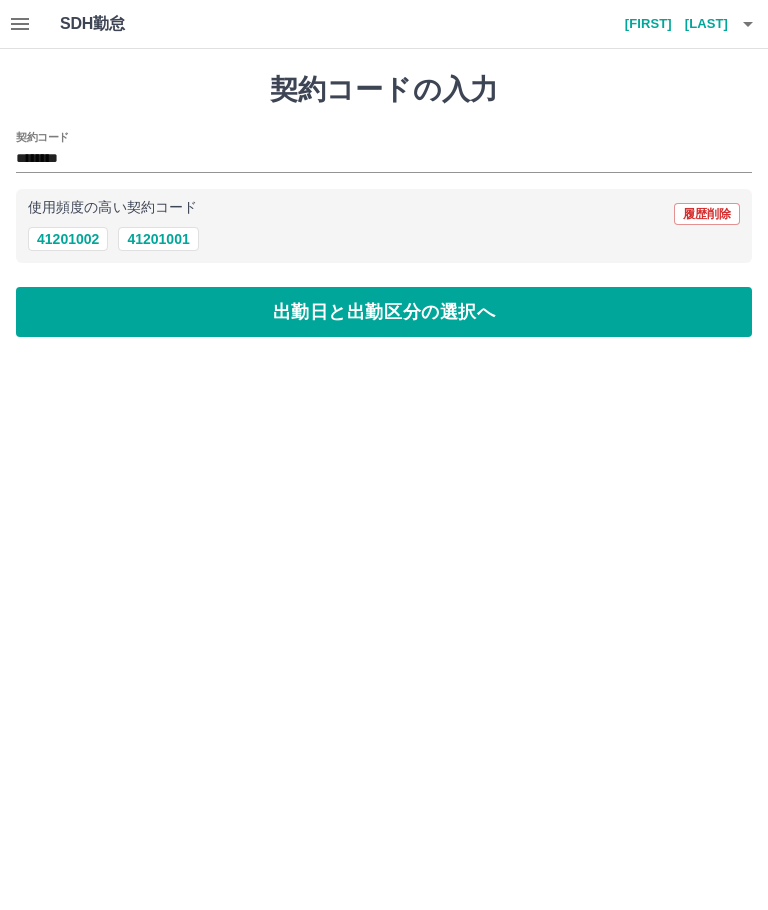 click at bounding box center (20, 24) 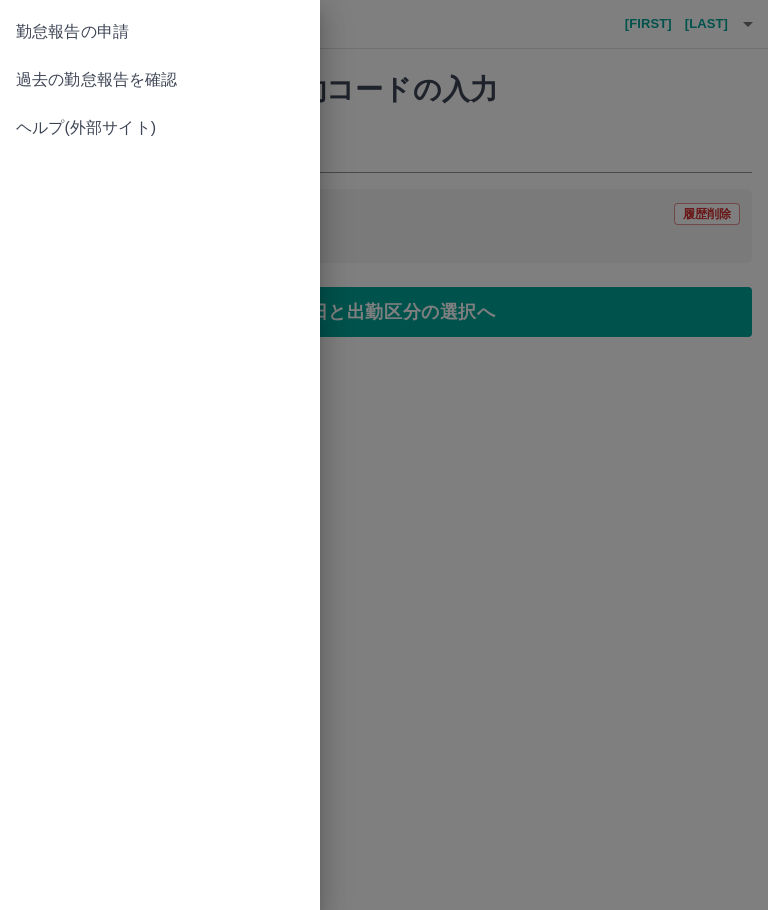 click on "過去の勤怠報告を確認" at bounding box center (160, 80) 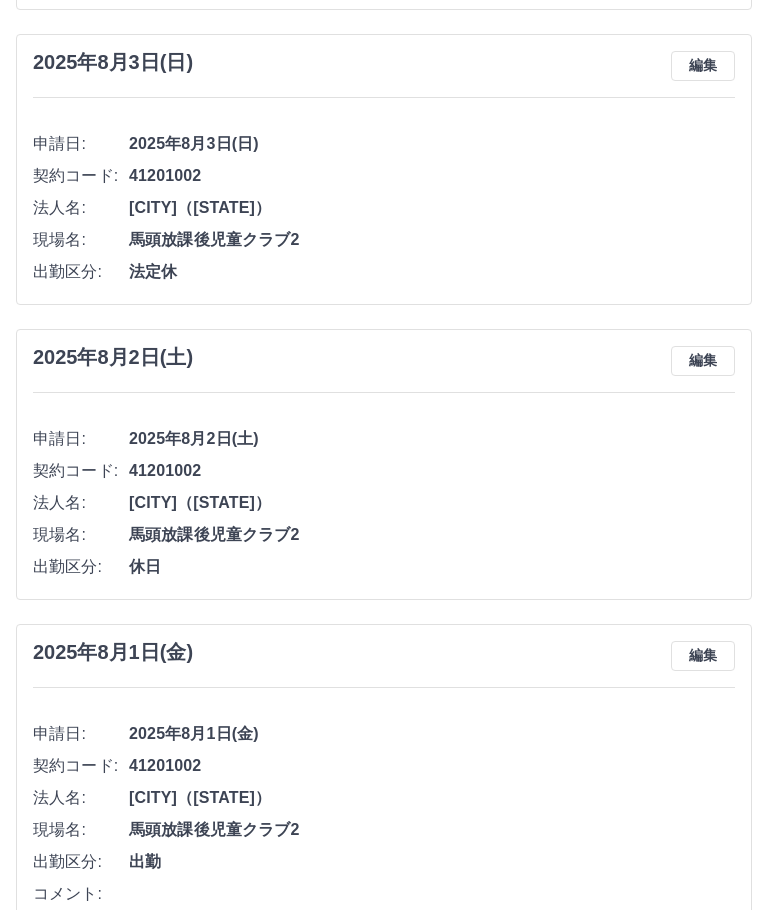 scroll, scrollTop: 574, scrollLeft: 0, axis: vertical 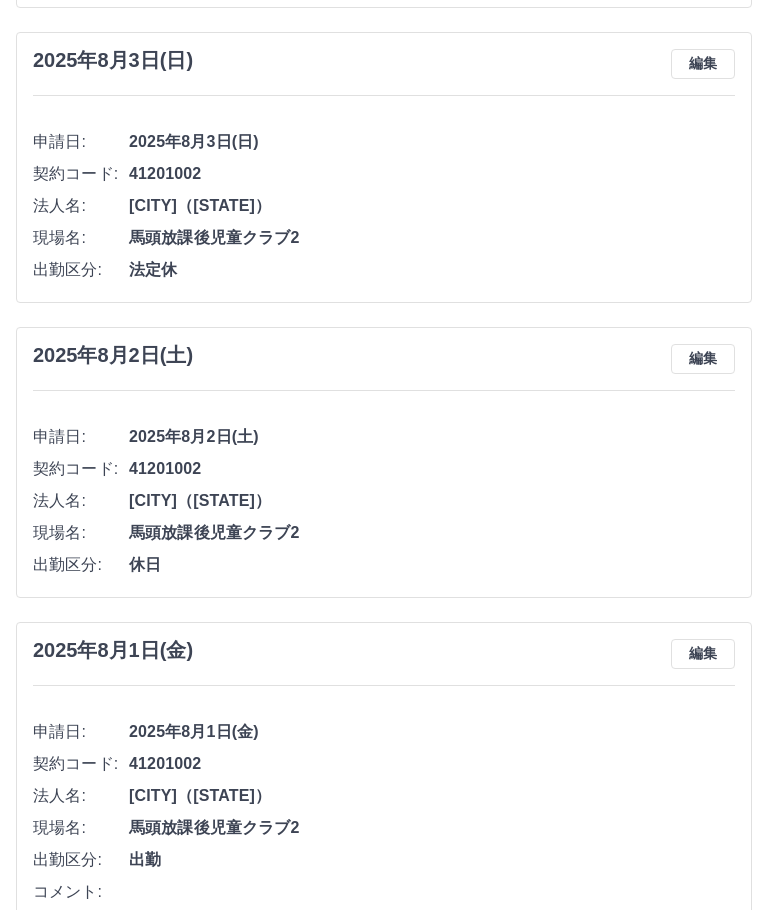 click on "2025年8月1日(金) 編集 申請日: 2025年8月1日(金) 契約コード: 41201002 法人名: 那珂川町（栃木県） 現場名: 馬頭放課後児童クラブ2 出勤区分: 出勤 コメント: 始業時刻: 09:30 終業時刻: 19:05 休憩時間: 1時間0分" at bounding box center (384, 821) 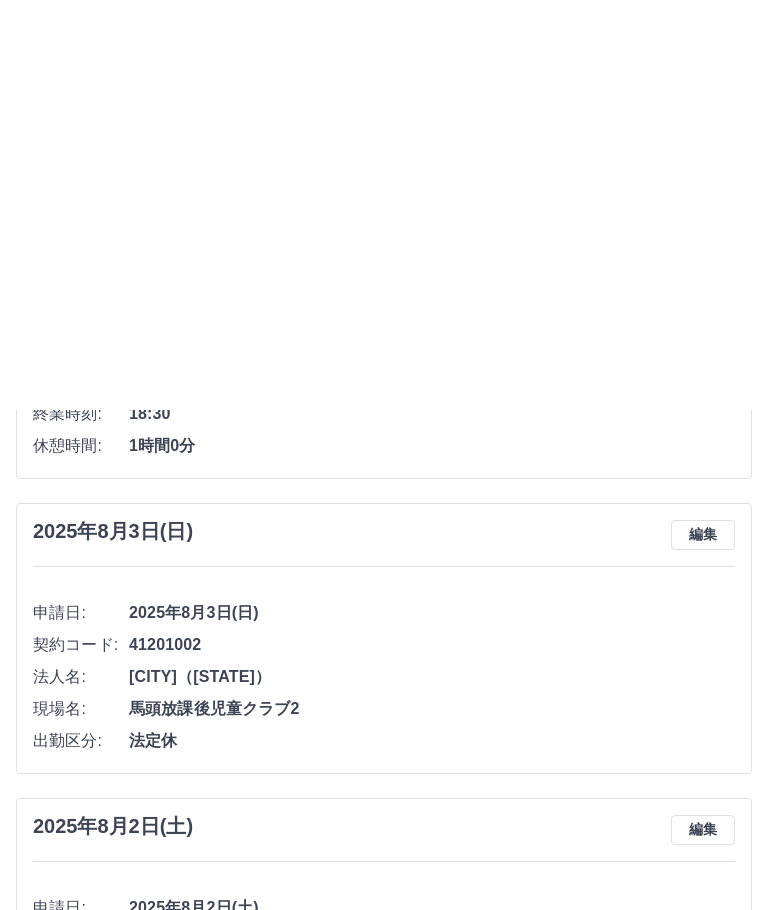 scroll, scrollTop: 0, scrollLeft: 0, axis: both 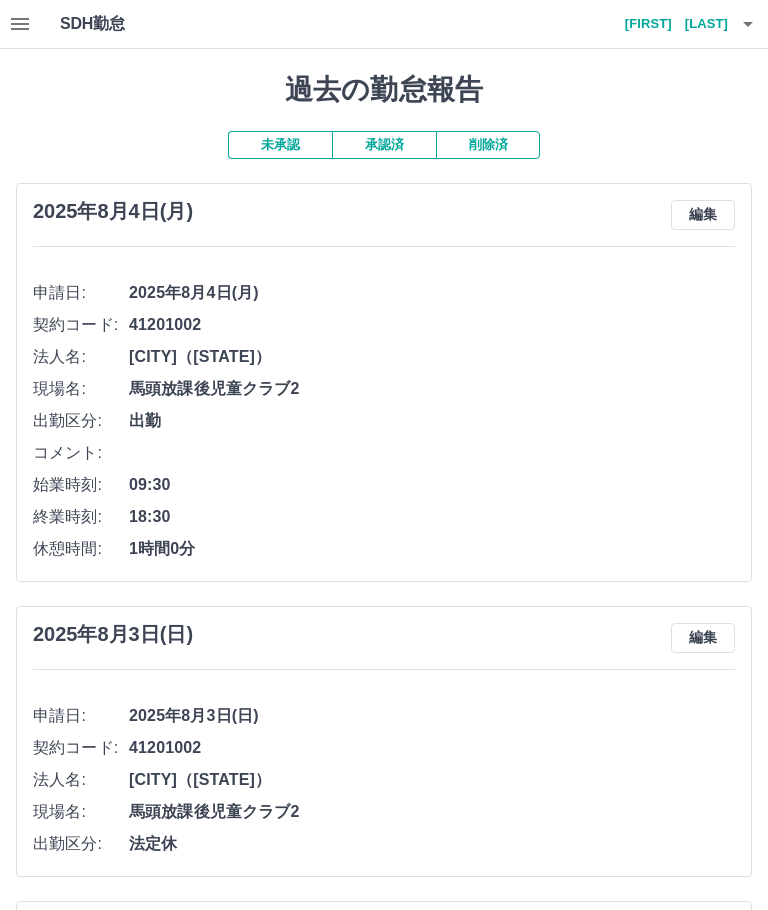 click at bounding box center (748, 24) 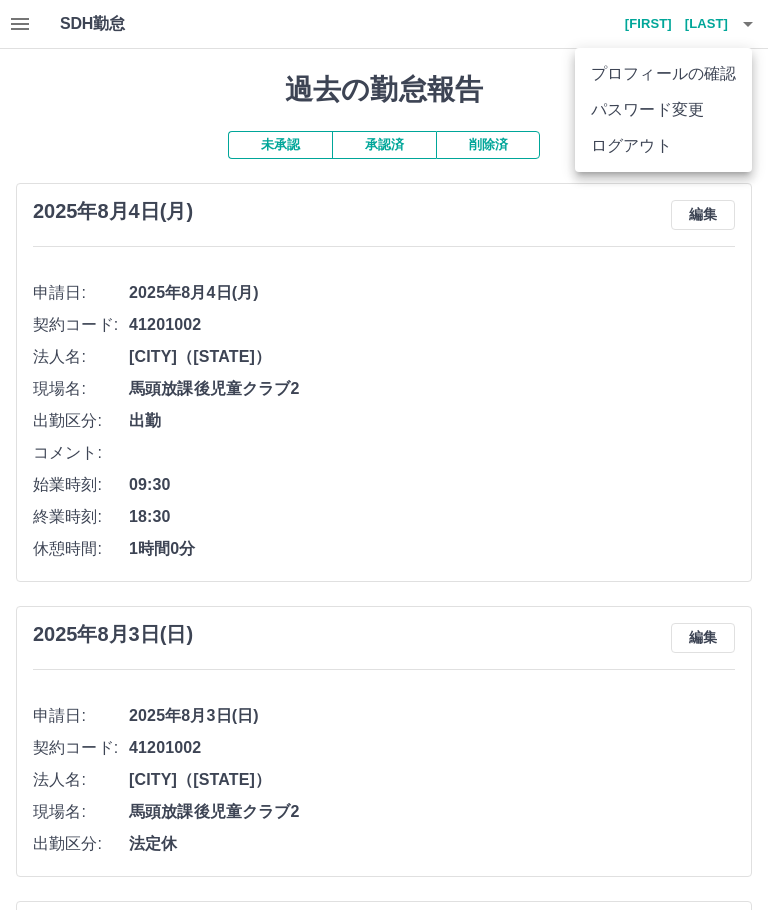 click on "ログアウト" at bounding box center (663, 146) 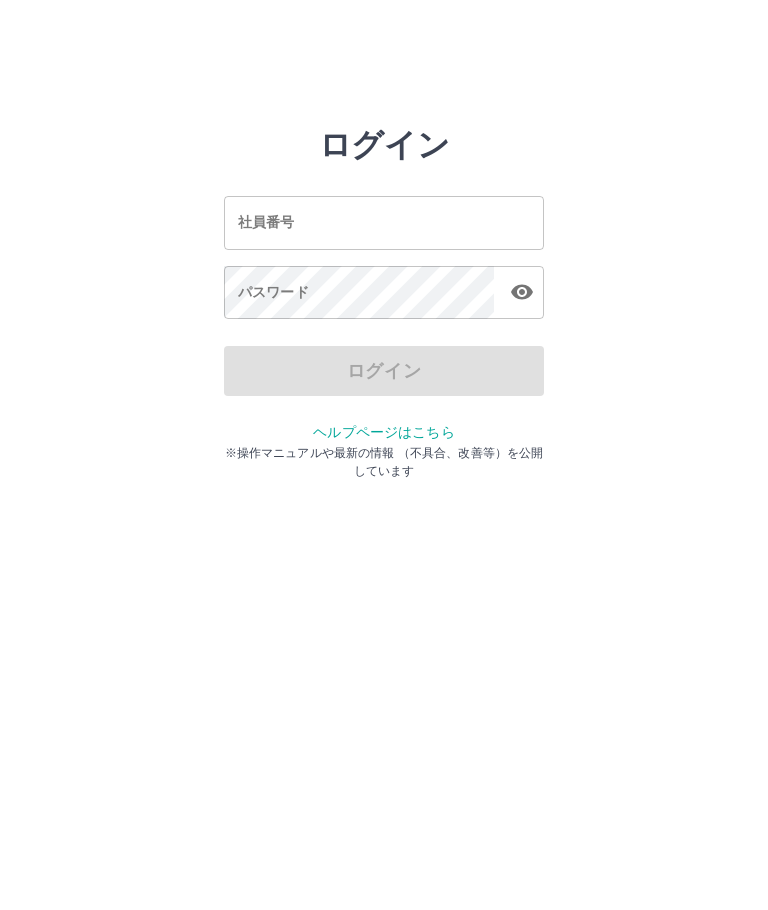 scroll, scrollTop: 0, scrollLeft: 0, axis: both 